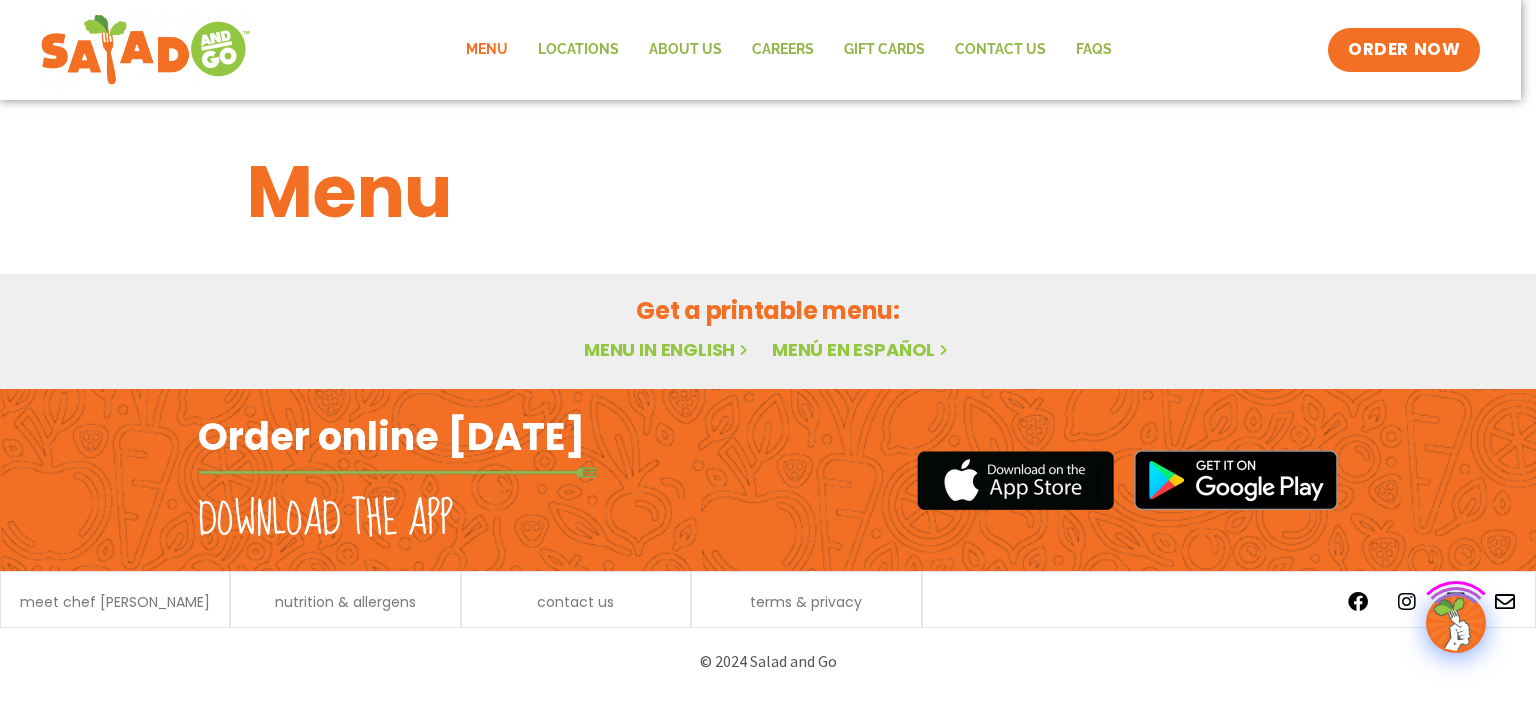 scroll, scrollTop: 0, scrollLeft: 0, axis: both 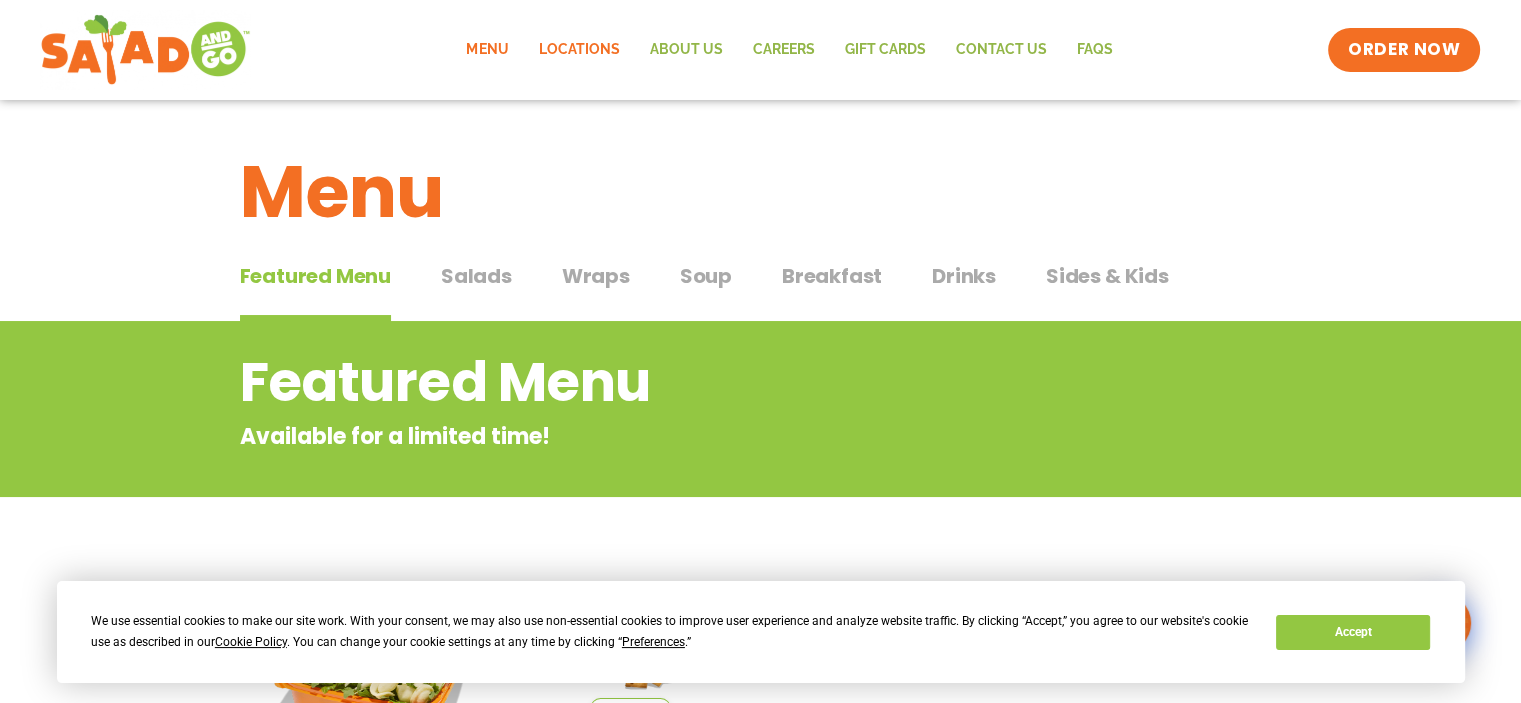 click on "Locations" 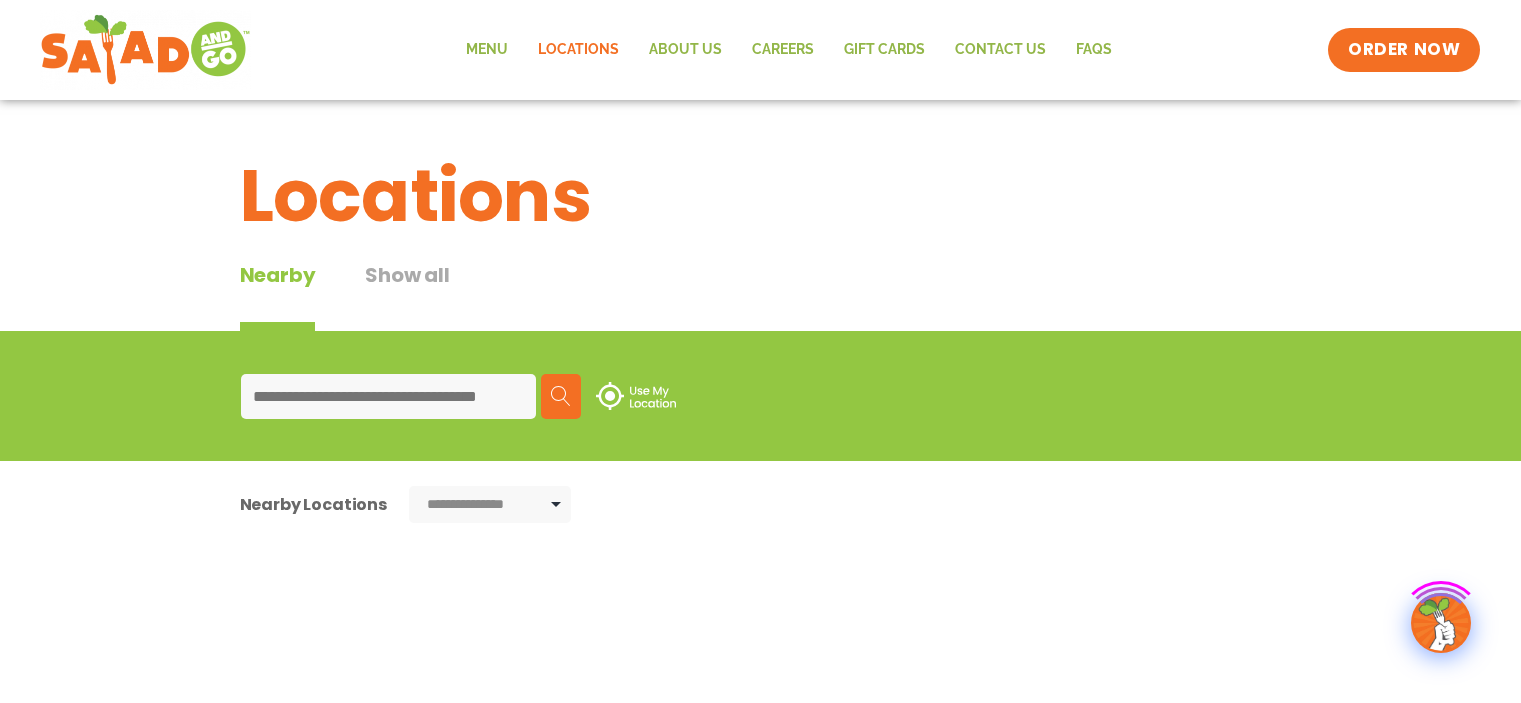 scroll, scrollTop: 0, scrollLeft: 0, axis: both 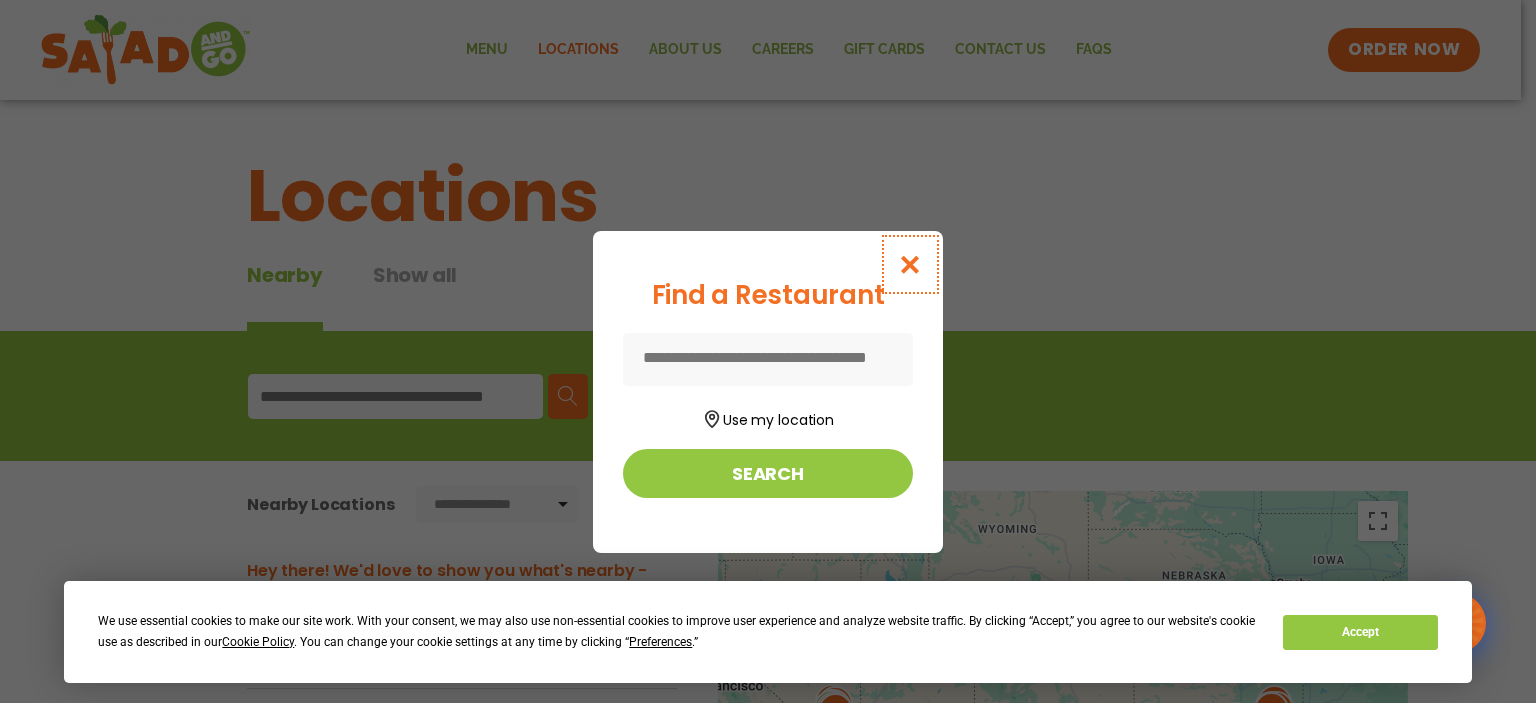 click at bounding box center [910, 264] 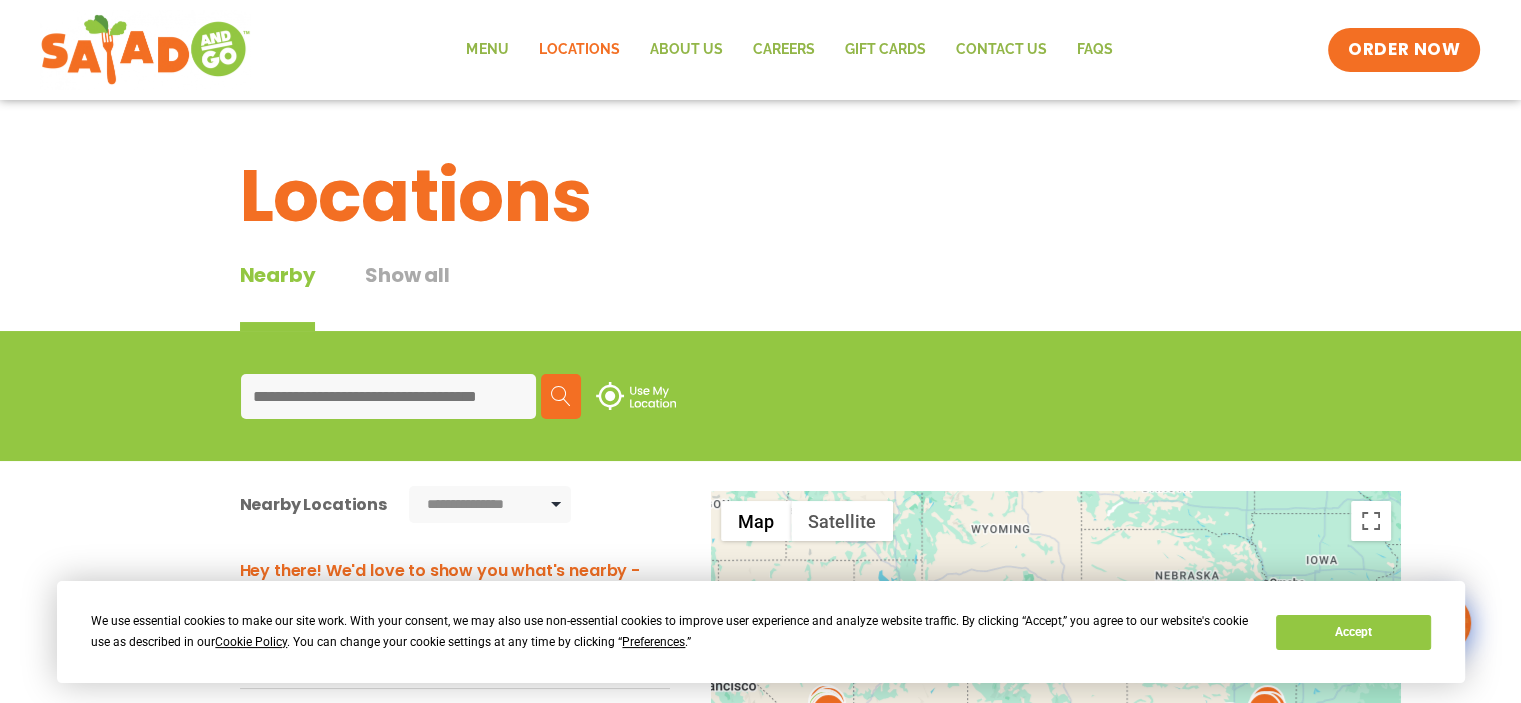 click at bounding box center [388, 396] 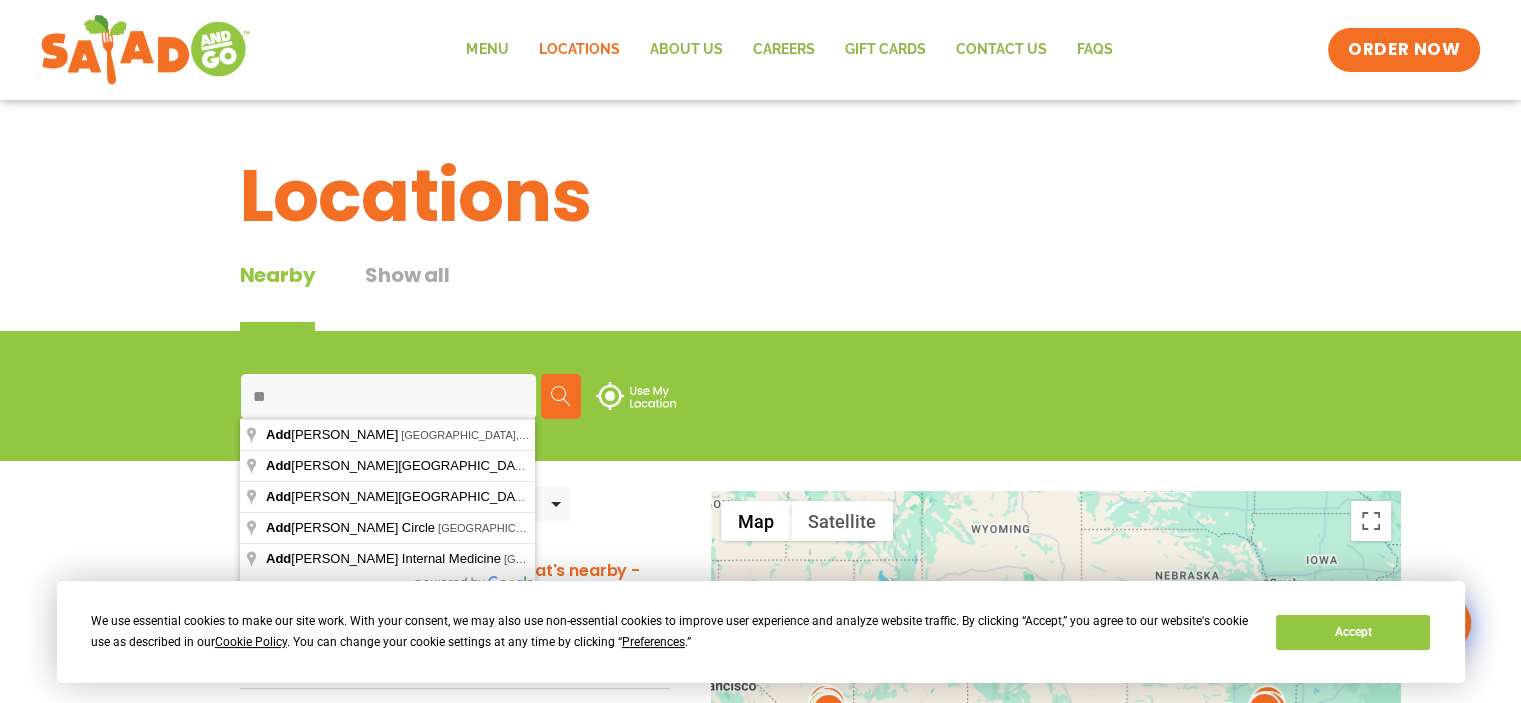 type on "*" 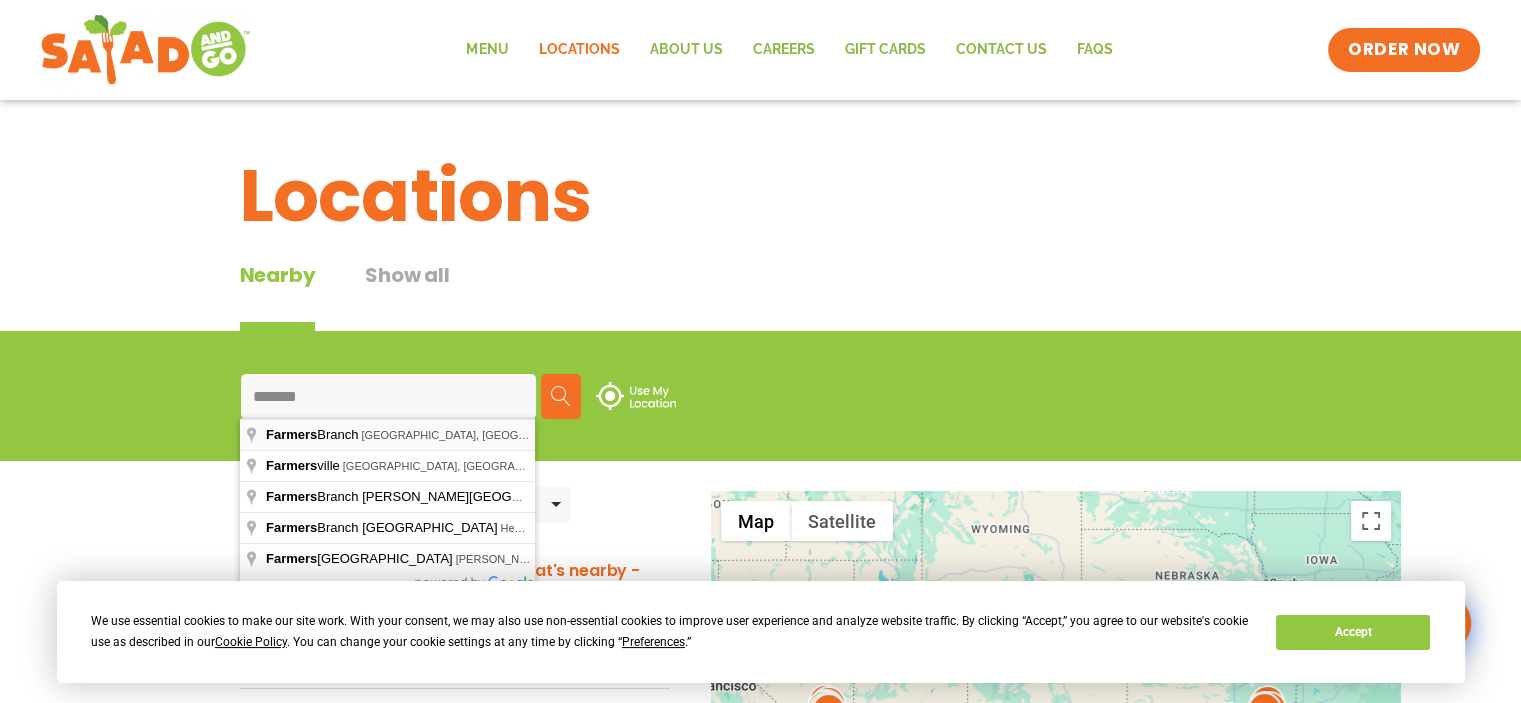 type on "**********" 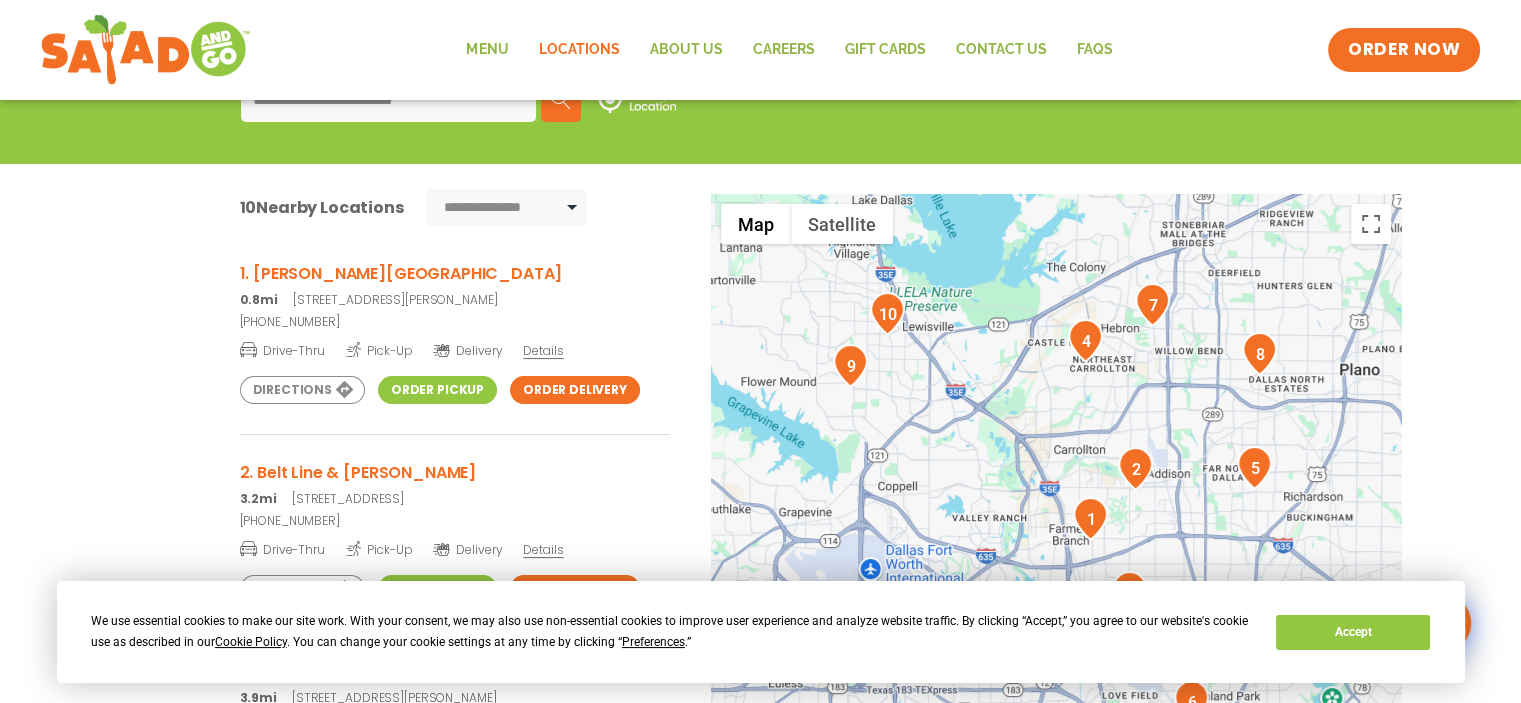 scroll, scrollTop: 300, scrollLeft: 0, axis: vertical 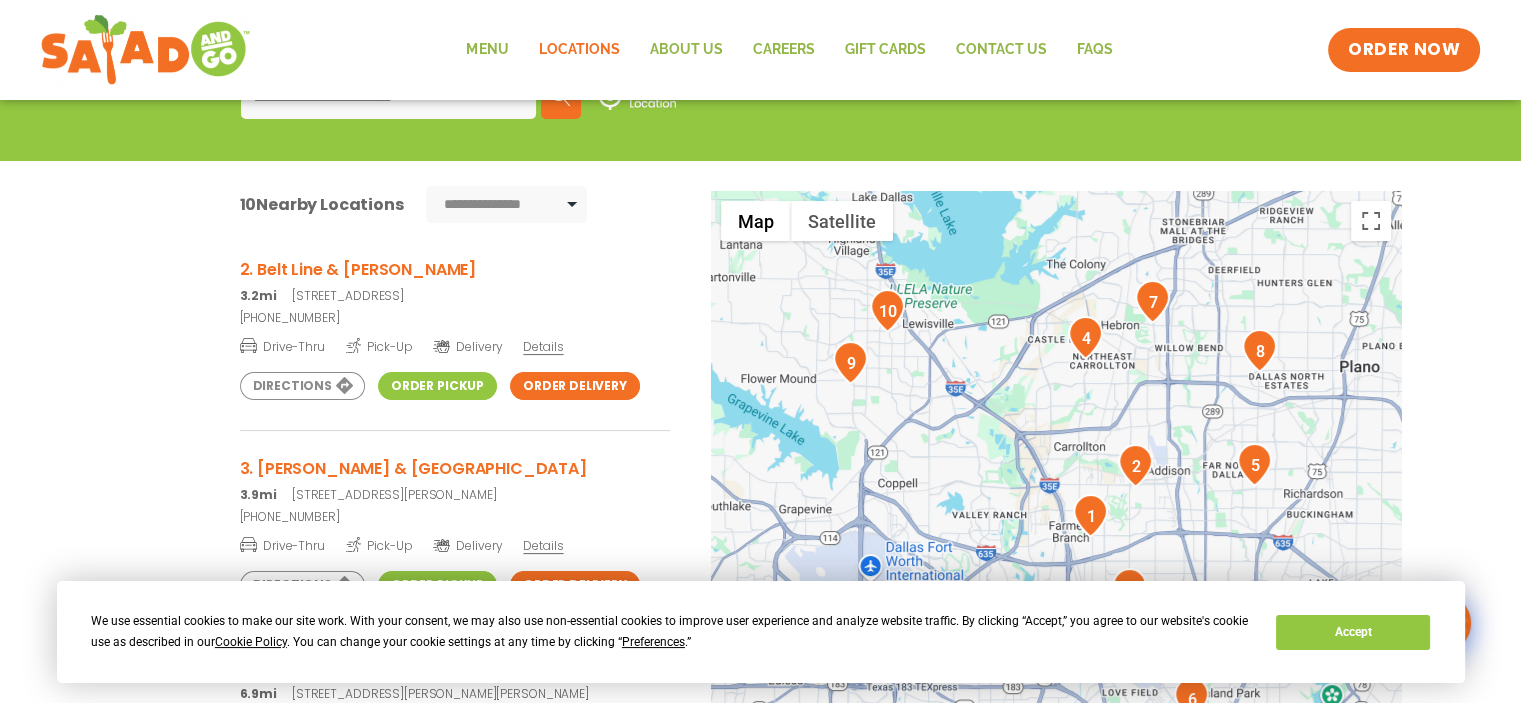 click on "2. Belt Line & Marsh" at bounding box center [455, 269] 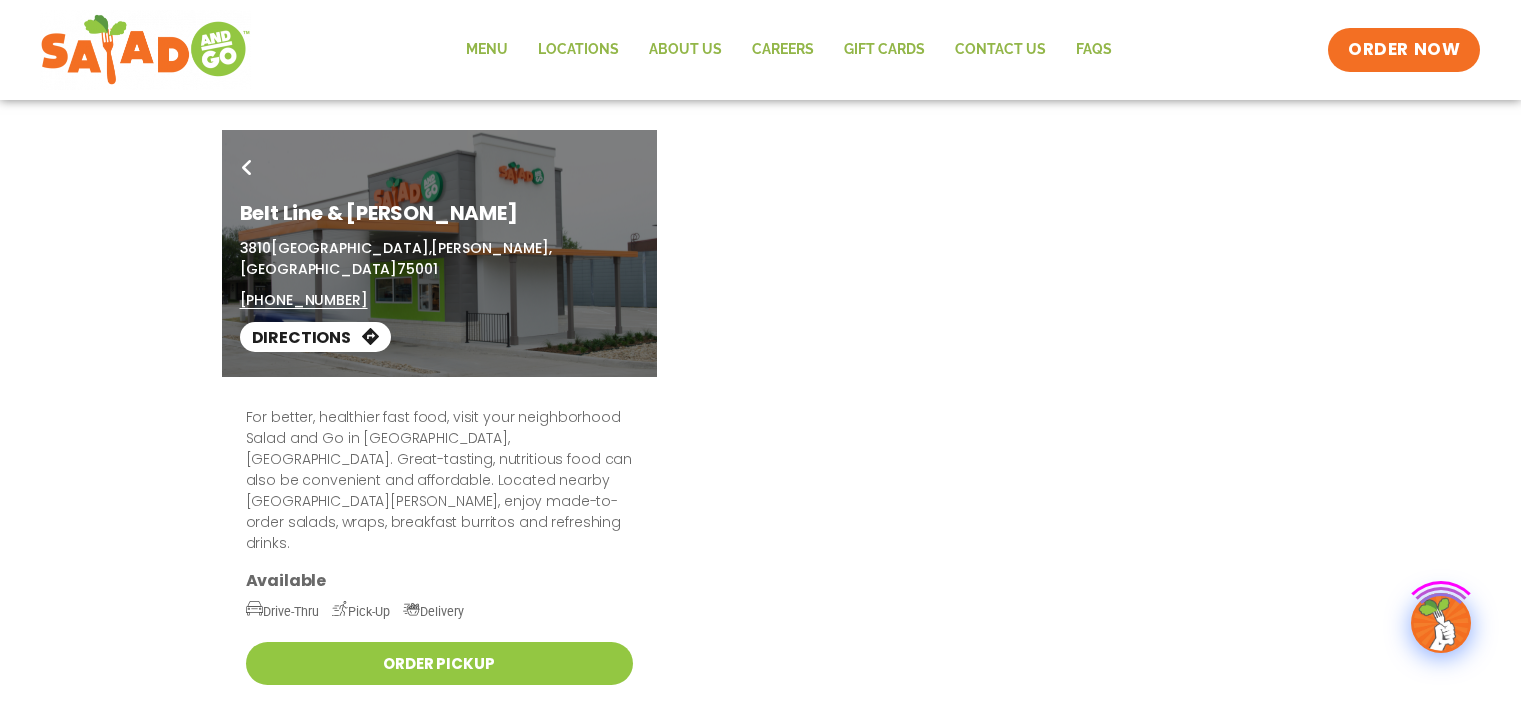 scroll, scrollTop: 0, scrollLeft: 0, axis: both 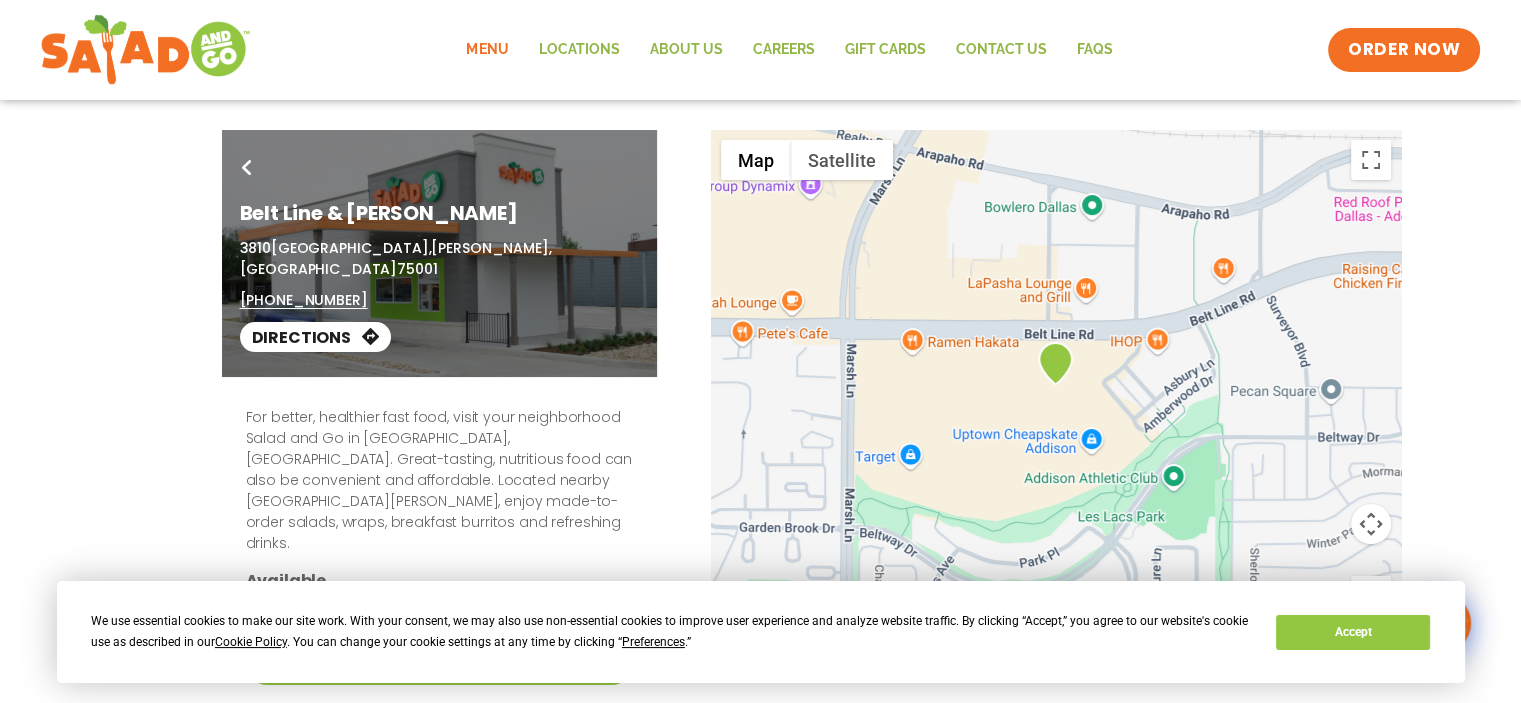 click on "Menu" 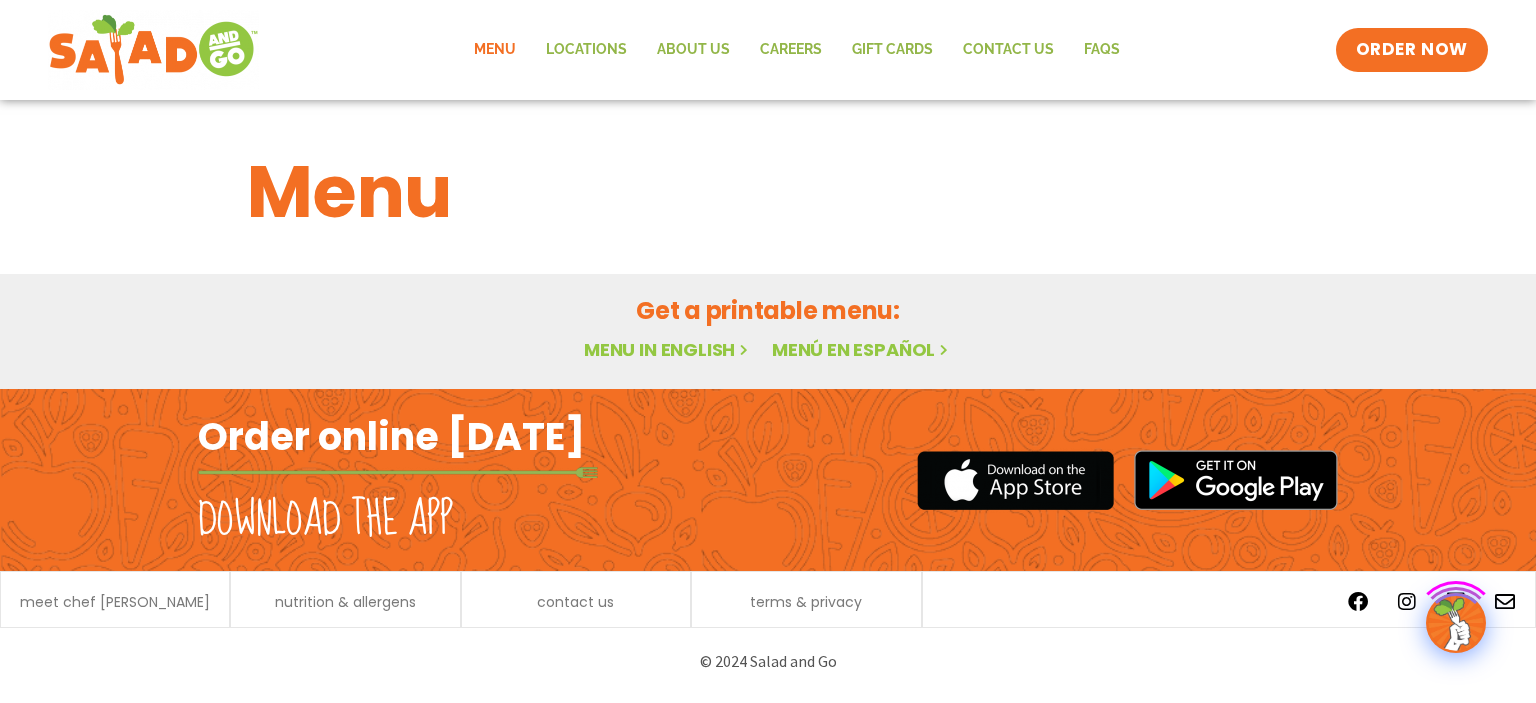 scroll, scrollTop: 0, scrollLeft: 0, axis: both 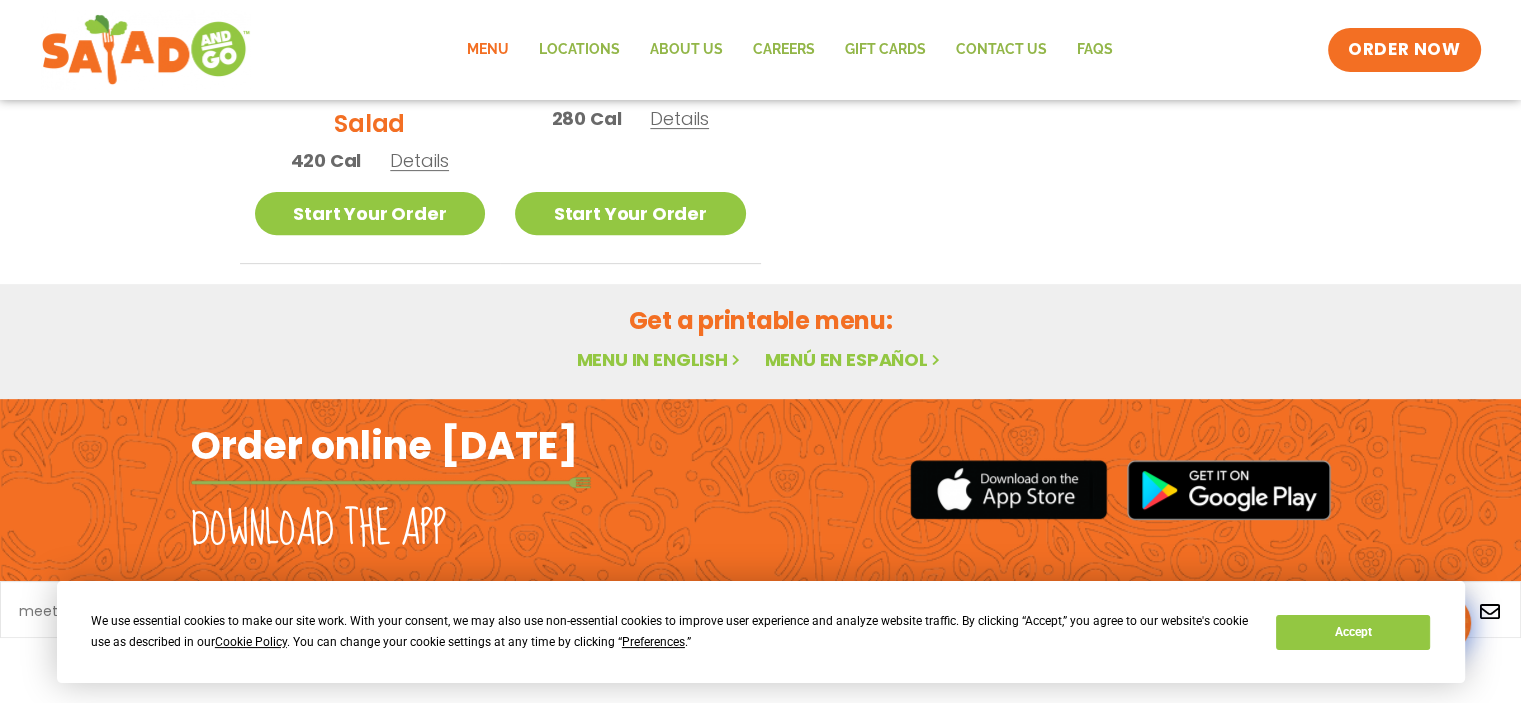 click on "Menu in English" at bounding box center [660, 359] 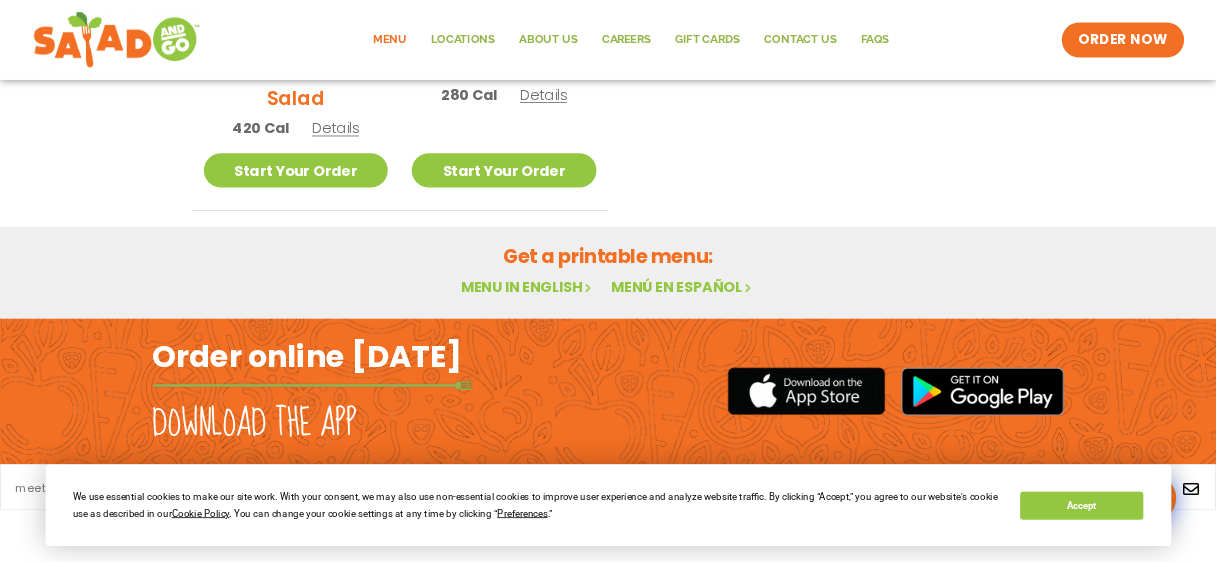 scroll, scrollTop: 739, scrollLeft: 0, axis: vertical 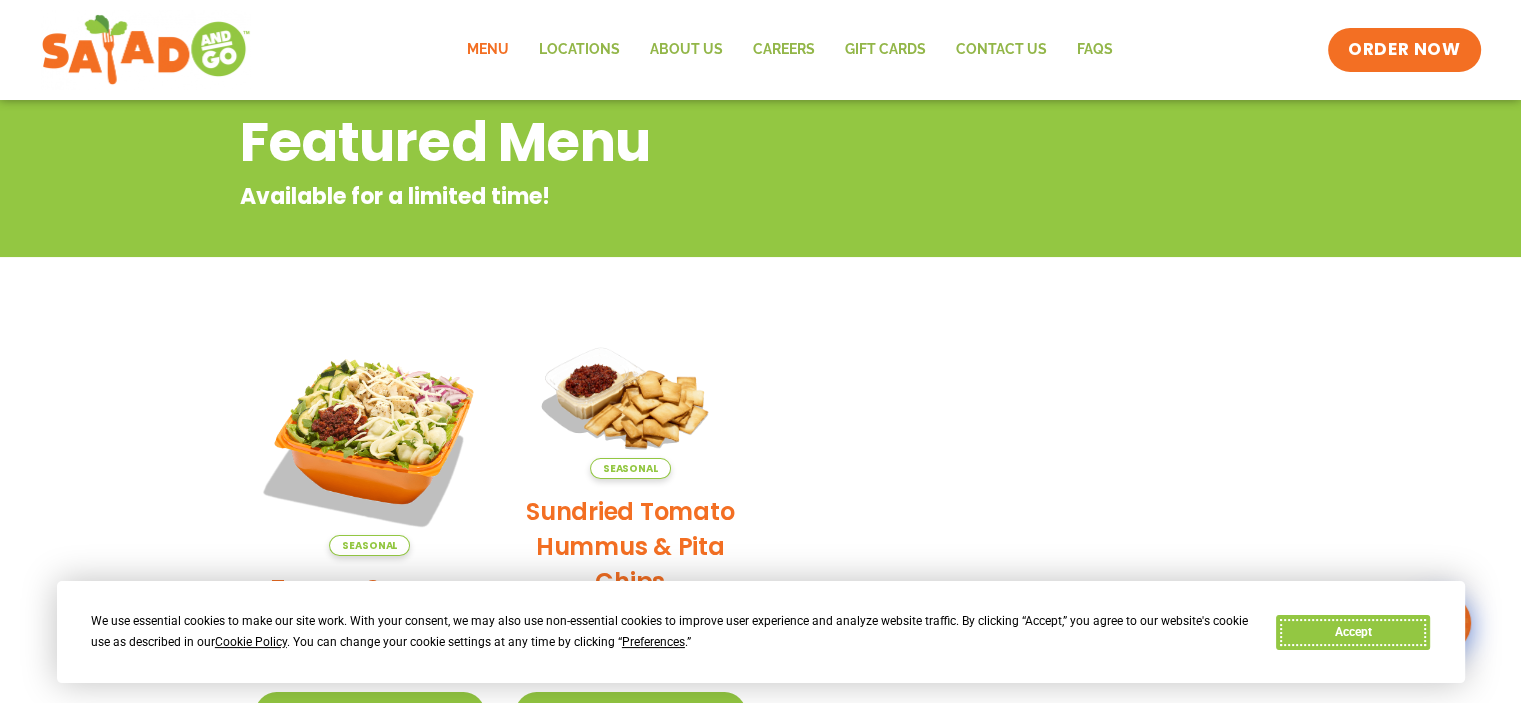 click on "Accept" at bounding box center [1353, 632] 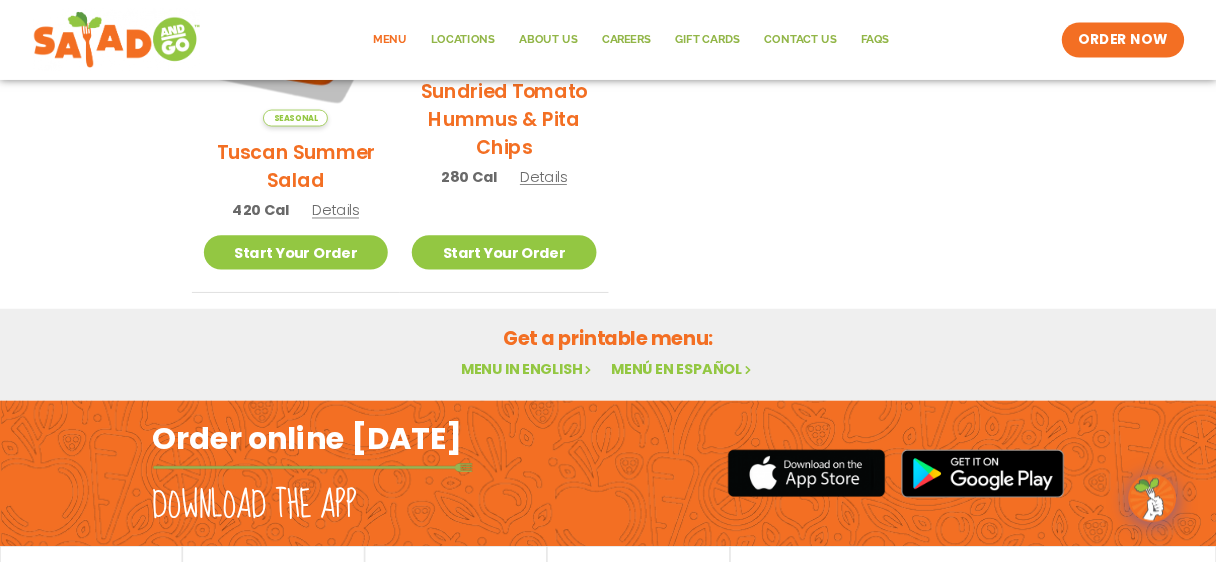 scroll, scrollTop: 640, scrollLeft: 0, axis: vertical 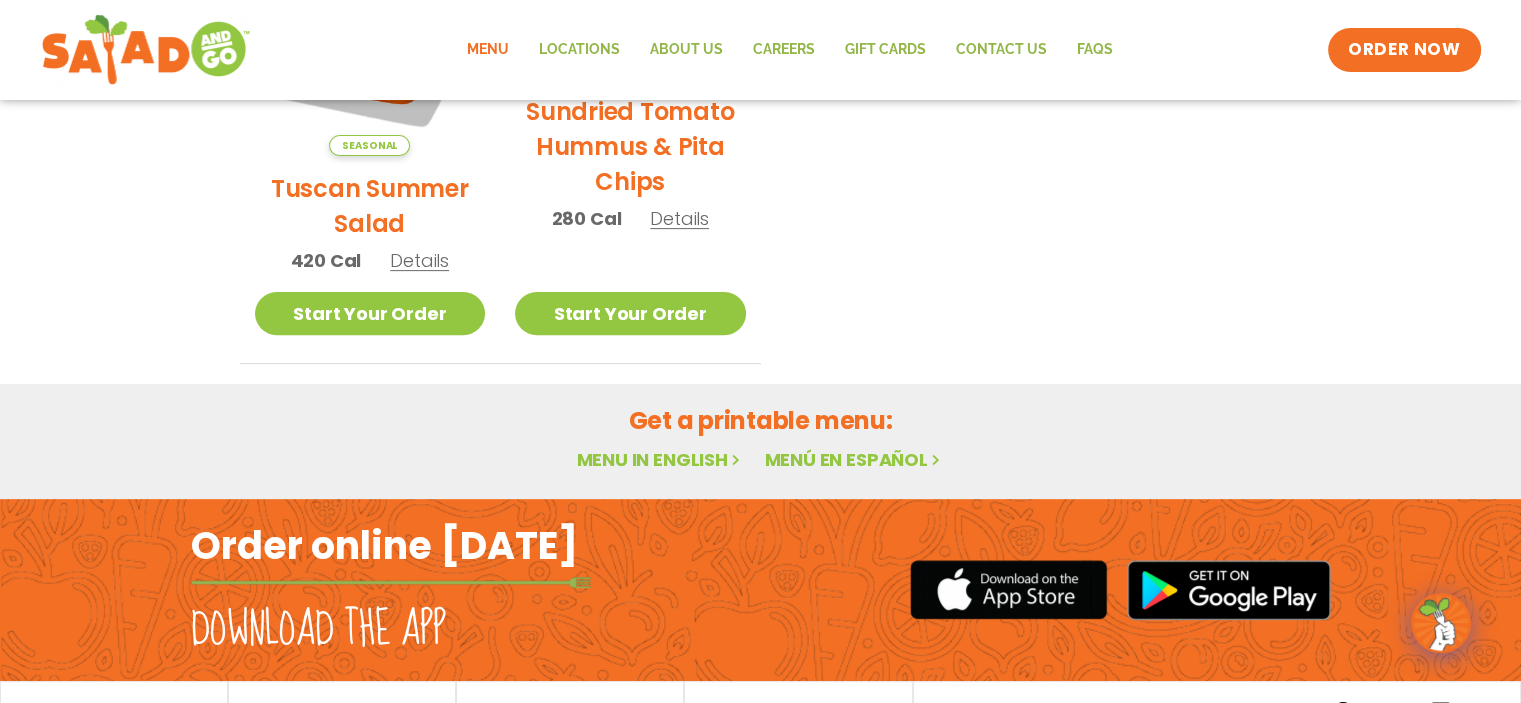 click on "Menu in English" at bounding box center (660, 459) 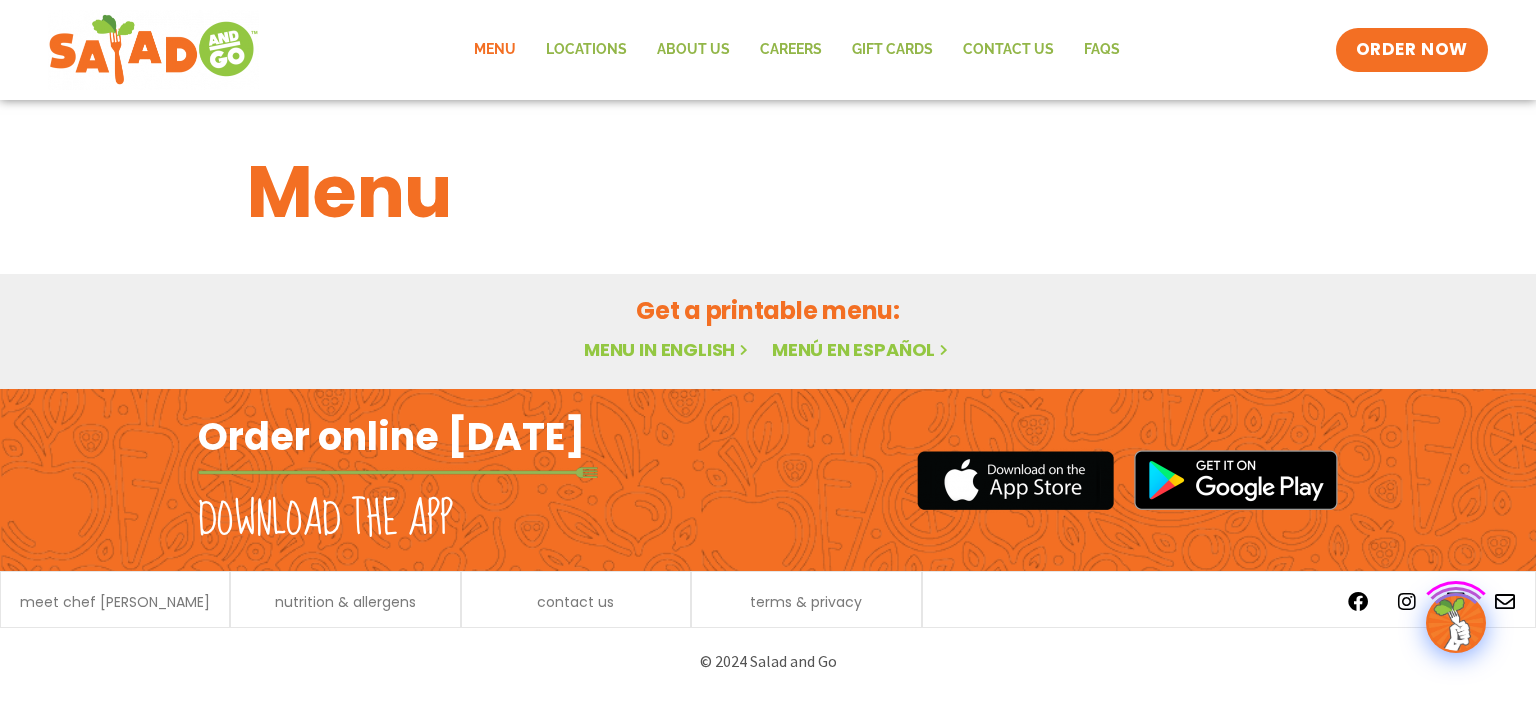 scroll, scrollTop: 0, scrollLeft: 0, axis: both 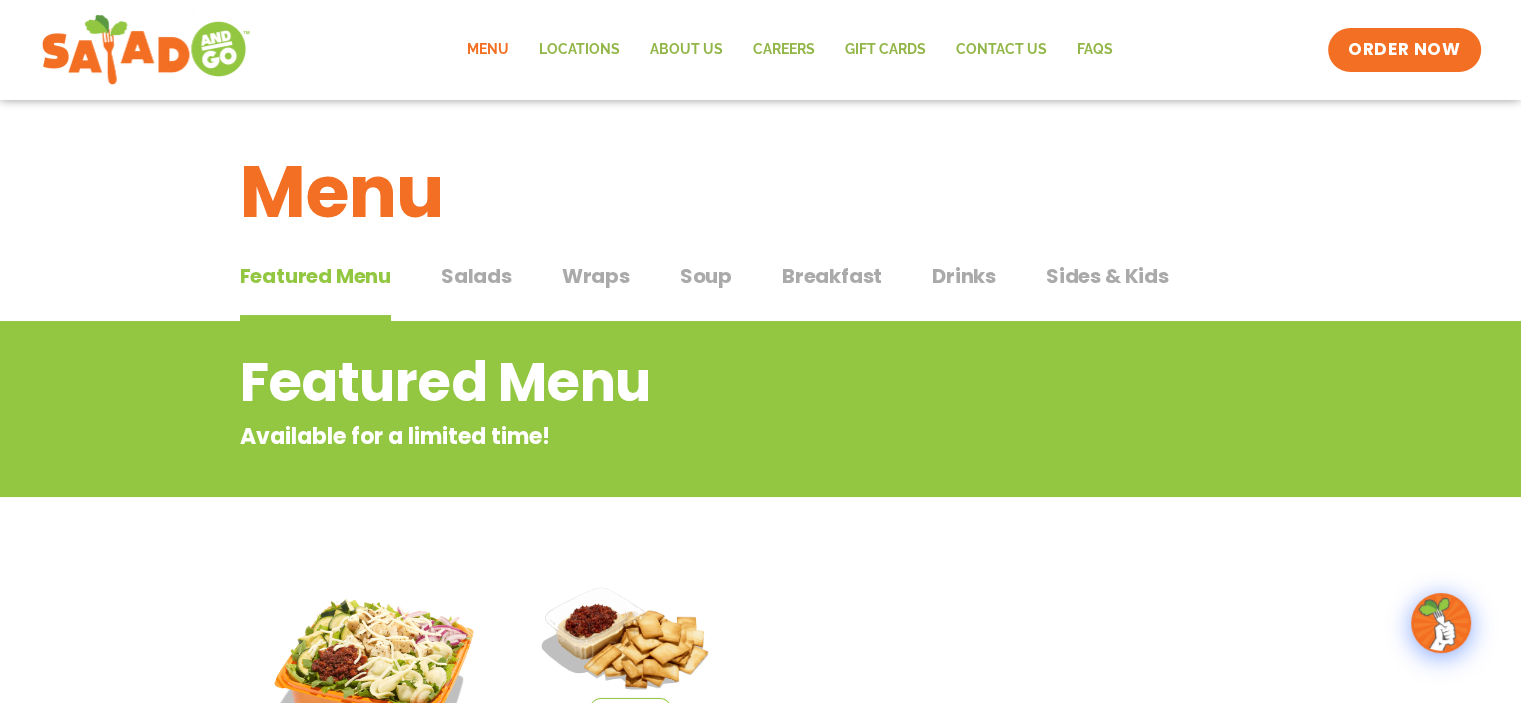 click on "Salads" at bounding box center (476, 276) 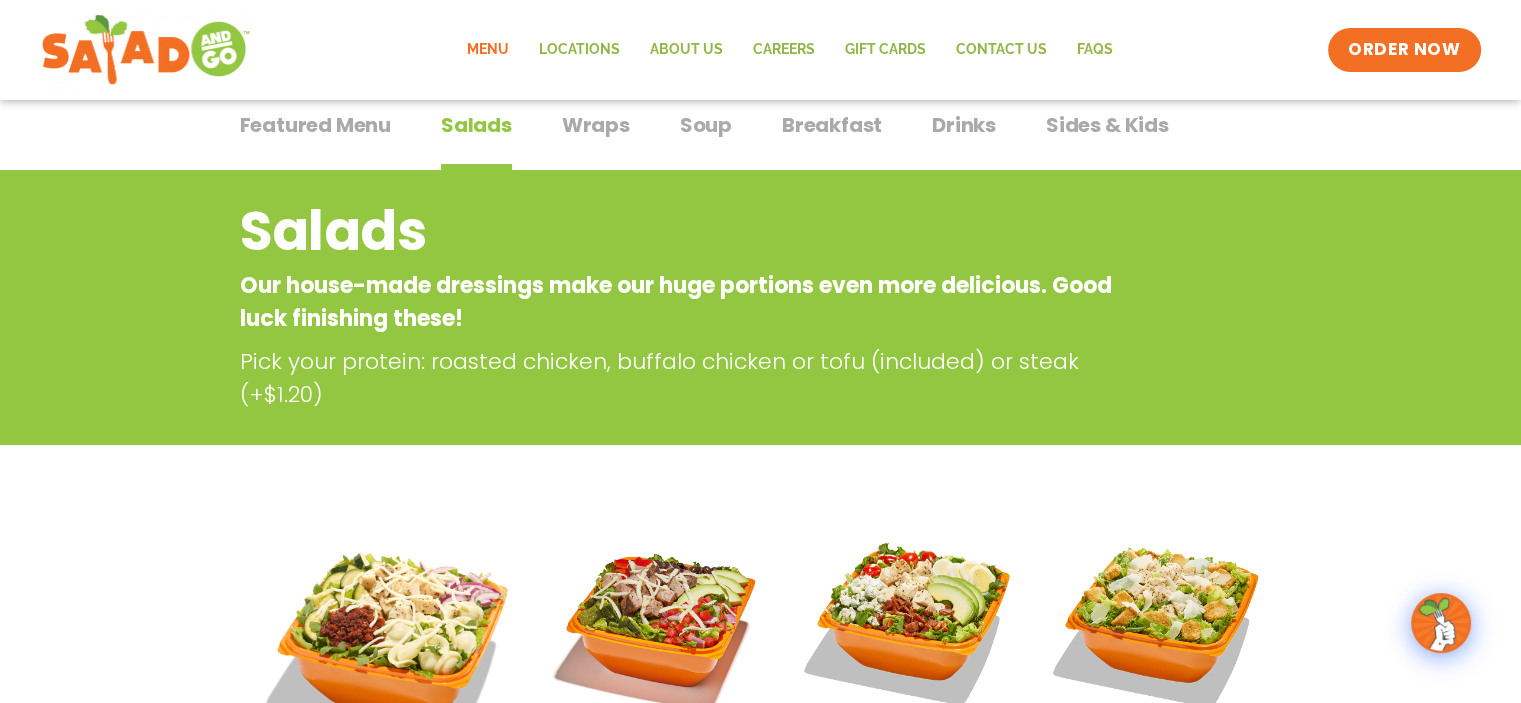 scroll, scrollTop: 0, scrollLeft: 0, axis: both 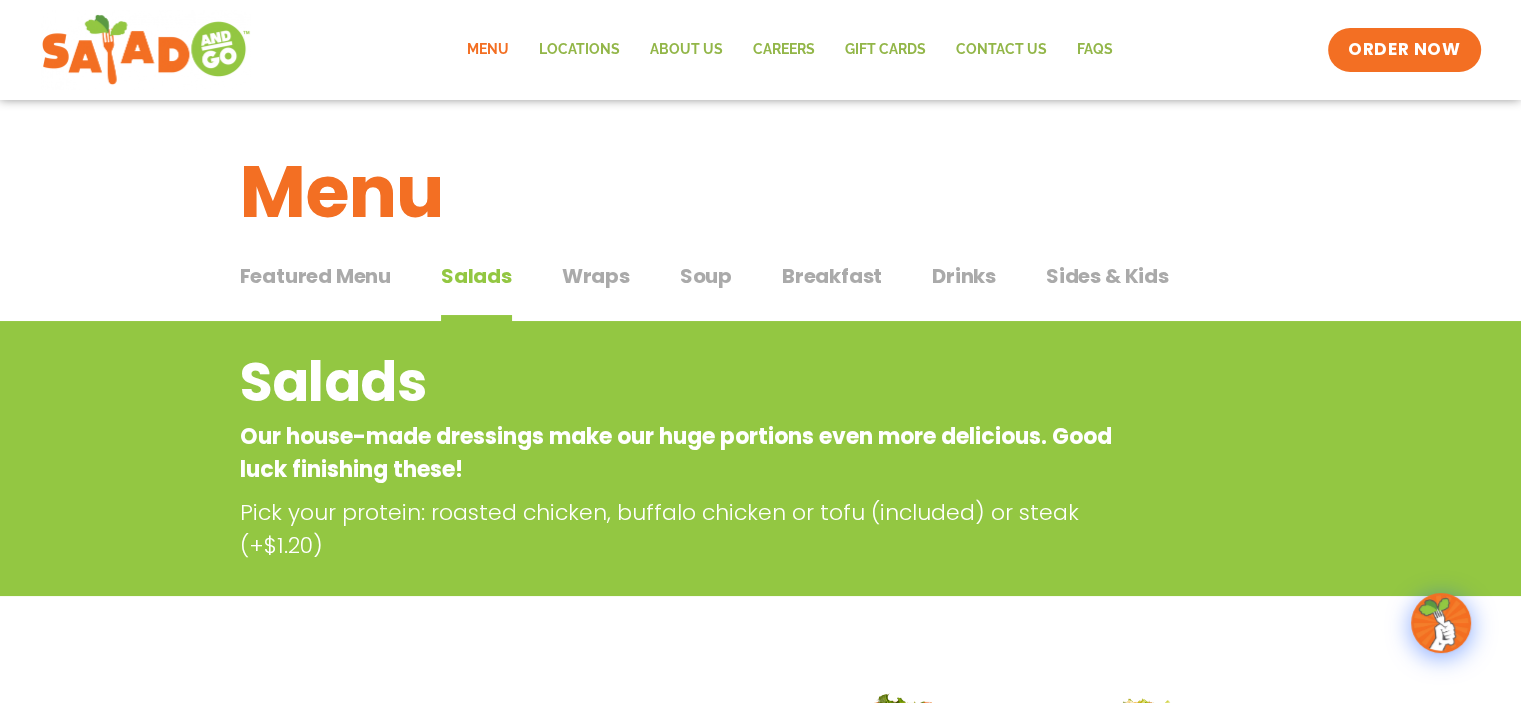 click on "Sides & Kids" at bounding box center [1107, 276] 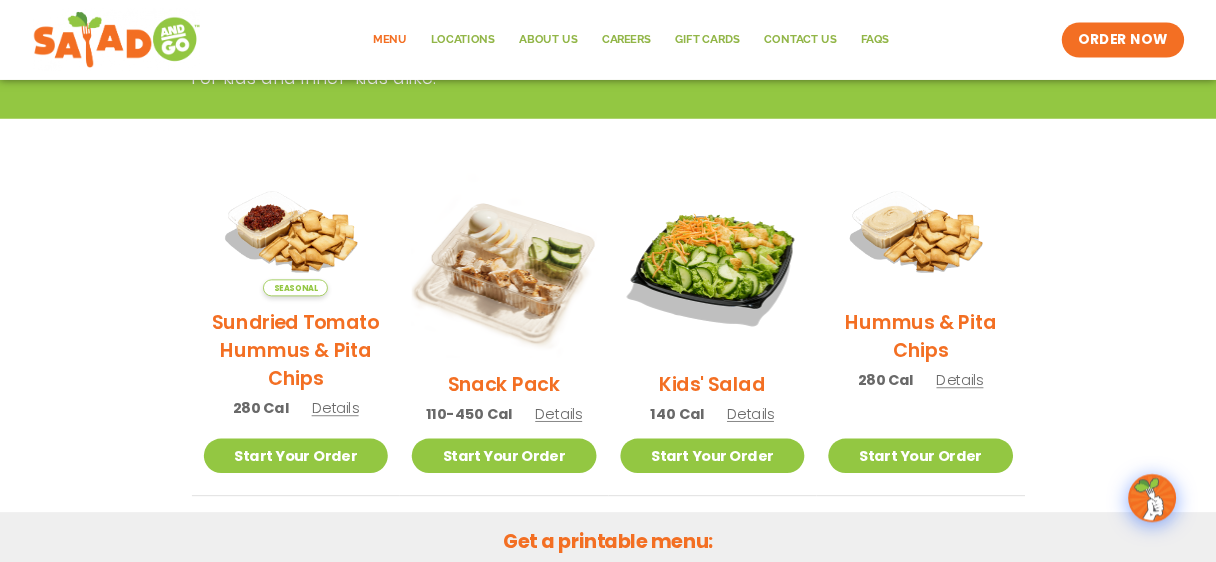 scroll, scrollTop: 400, scrollLeft: 0, axis: vertical 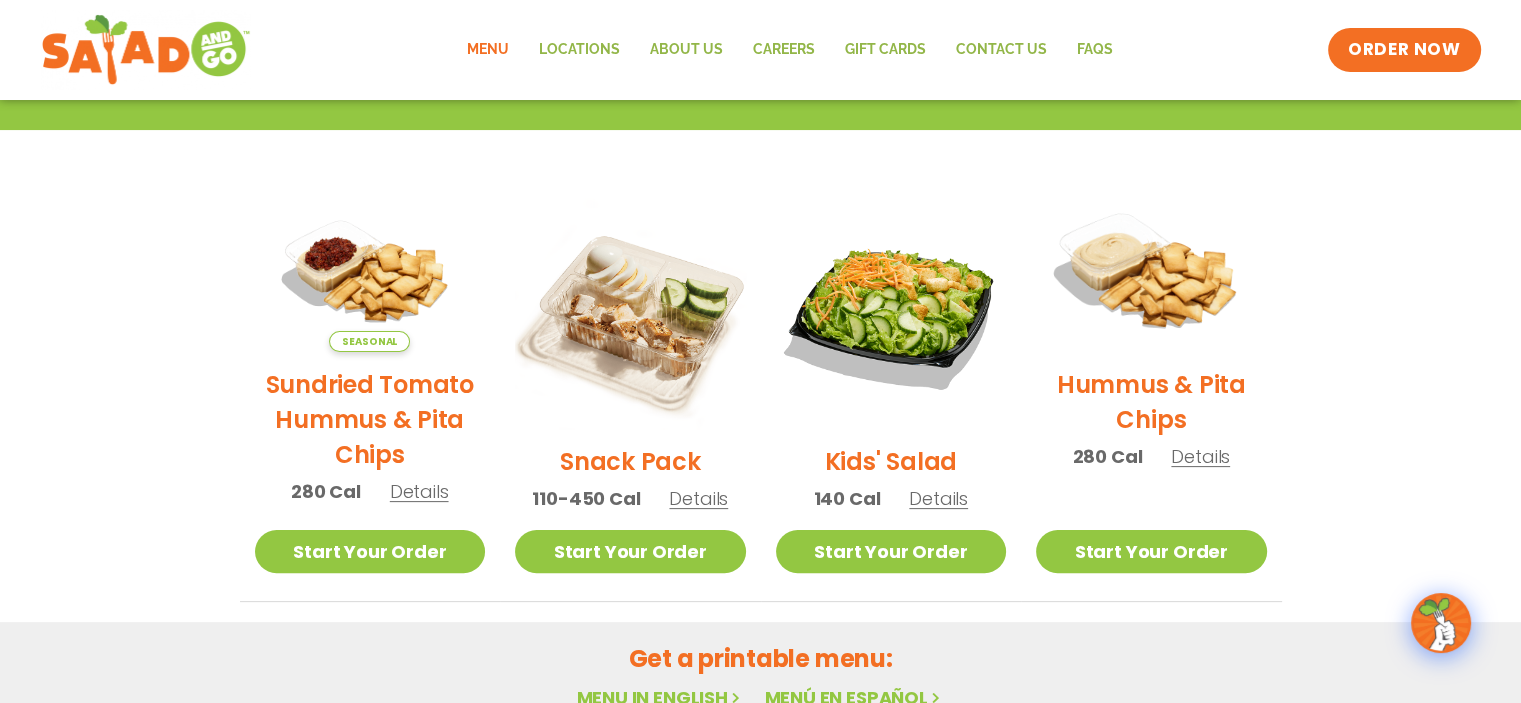 click at bounding box center [1151, 275] 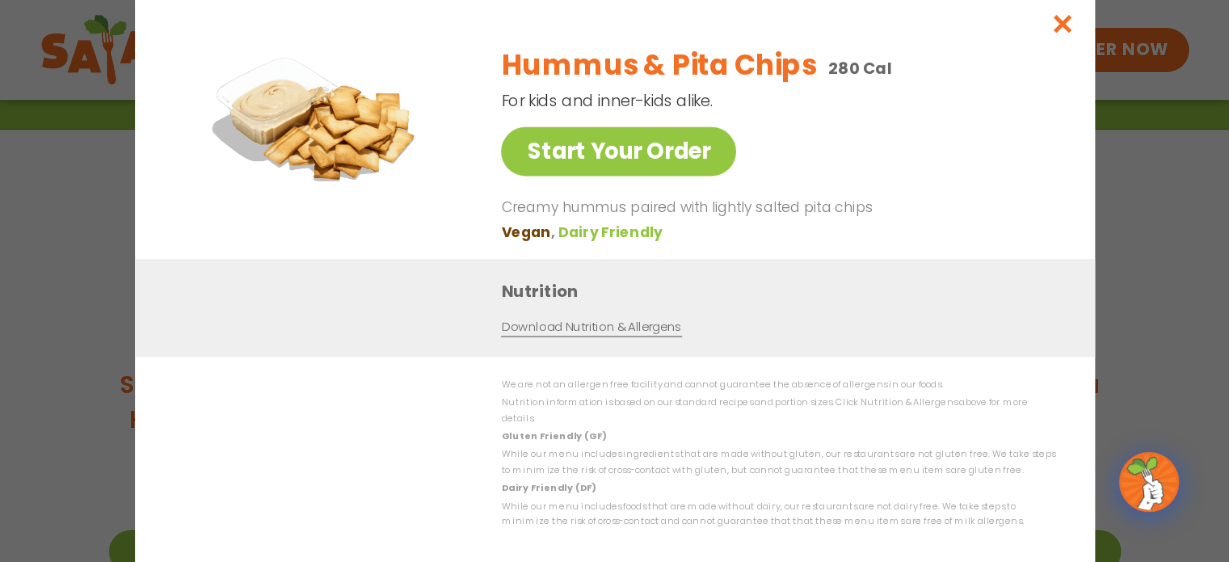 click on "Download Nutrition & Allergens" at bounding box center [591, 326] 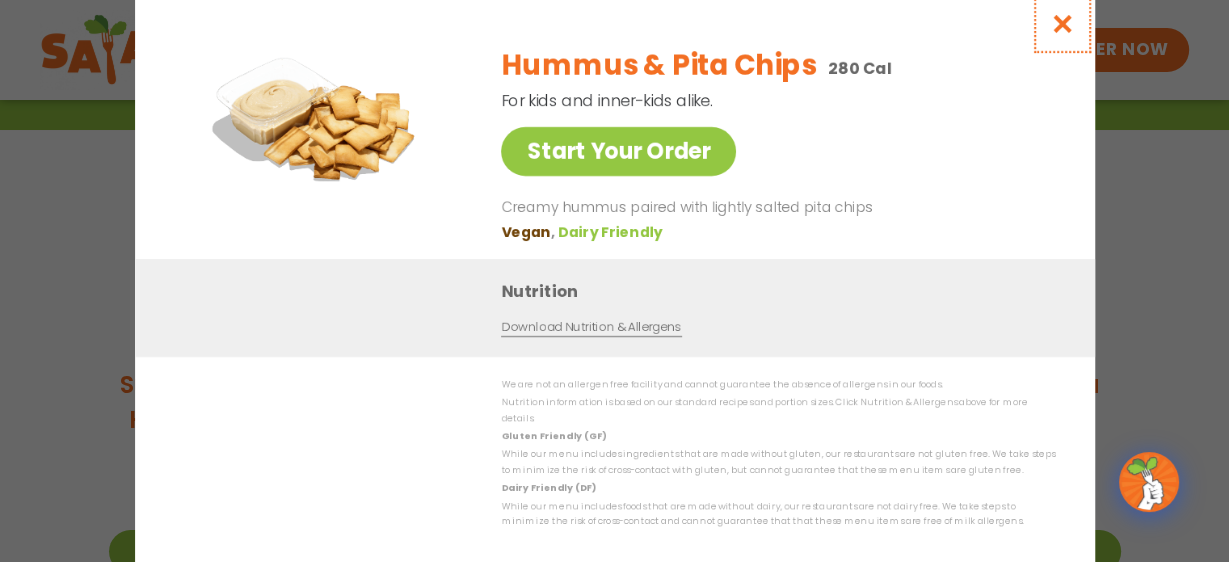 click at bounding box center [1061, 23] 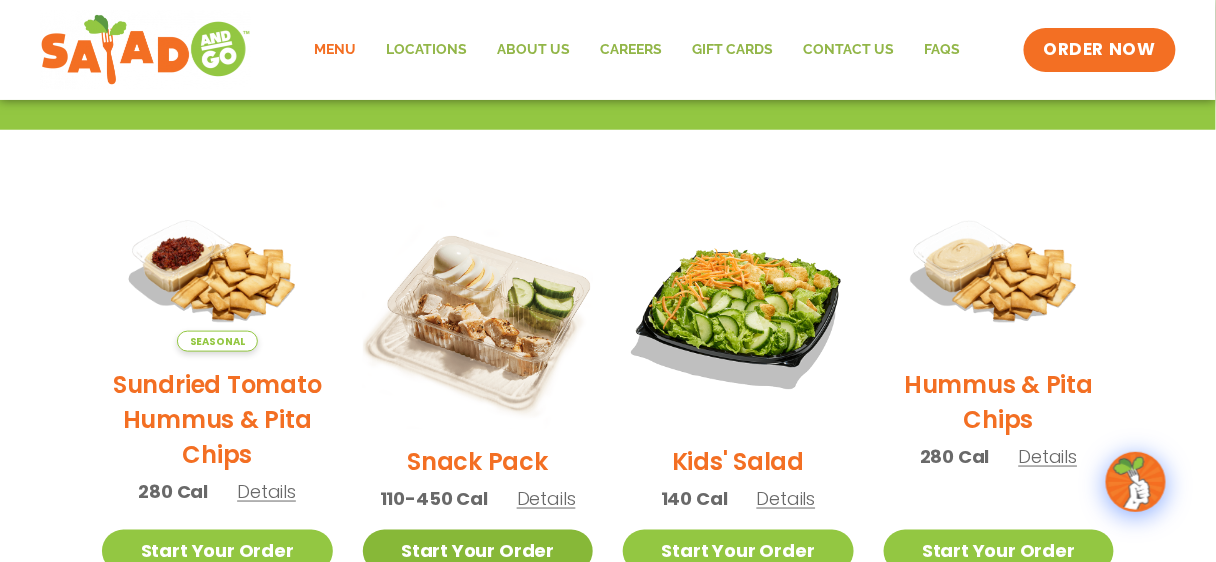 click on "Start Your Order" at bounding box center [478, 551] 